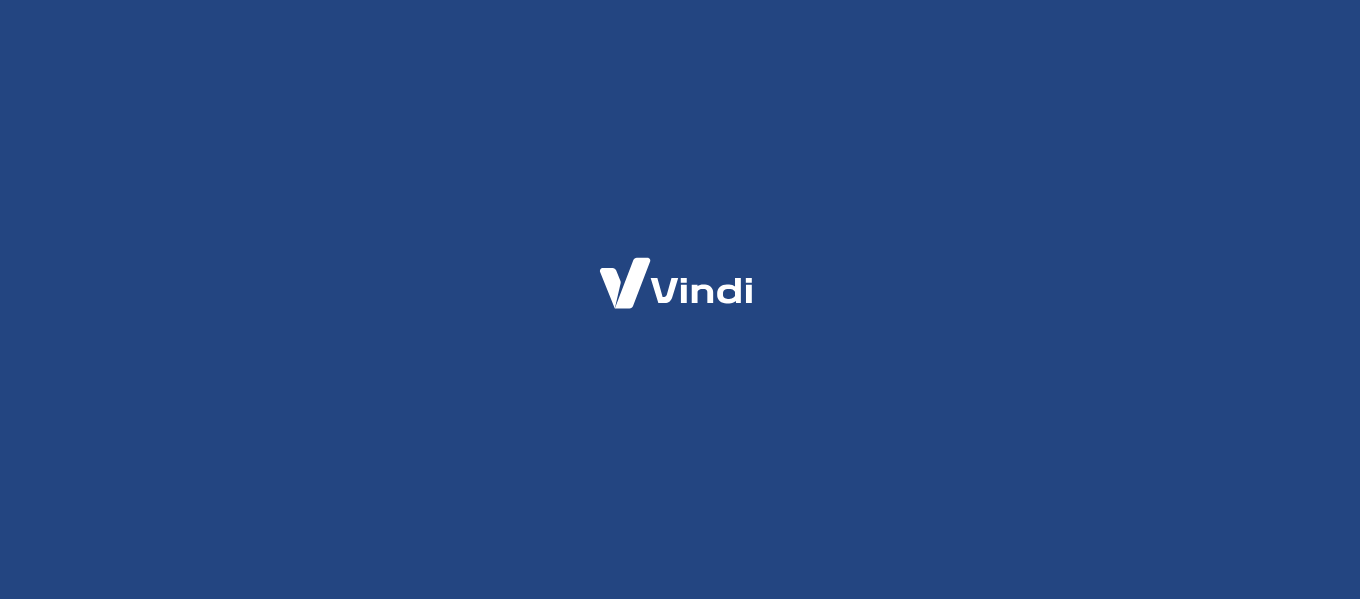 scroll, scrollTop: 0, scrollLeft: 0, axis: both 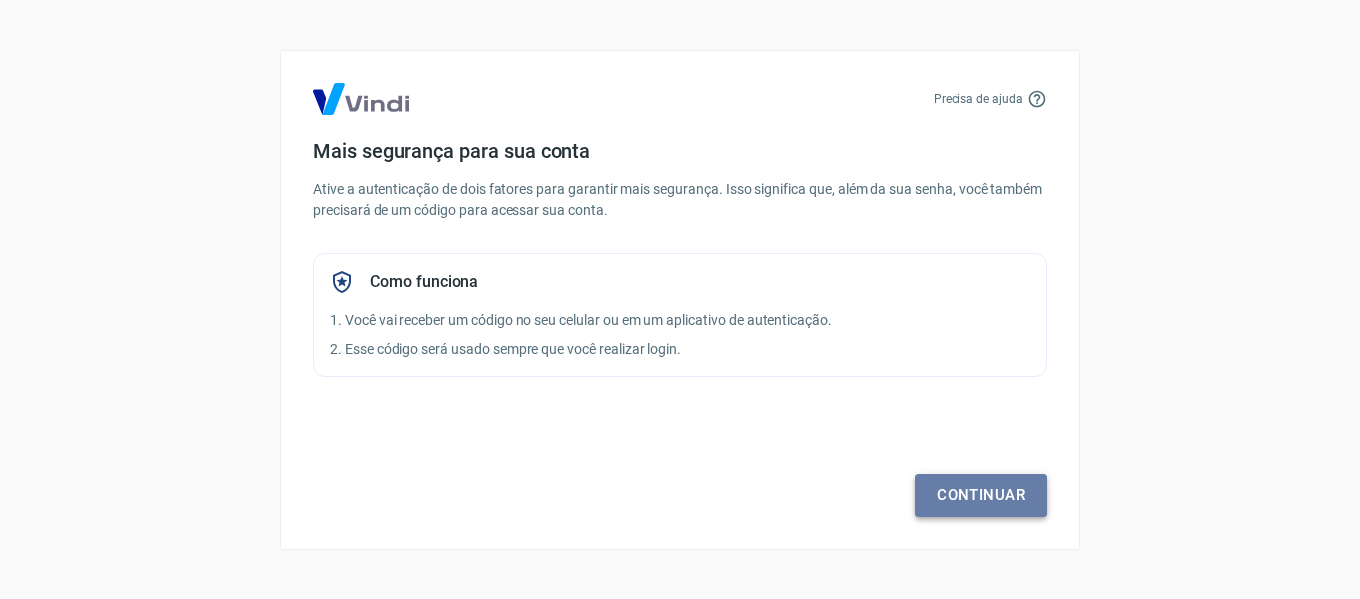 click on "Continuar" at bounding box center [981, 495] 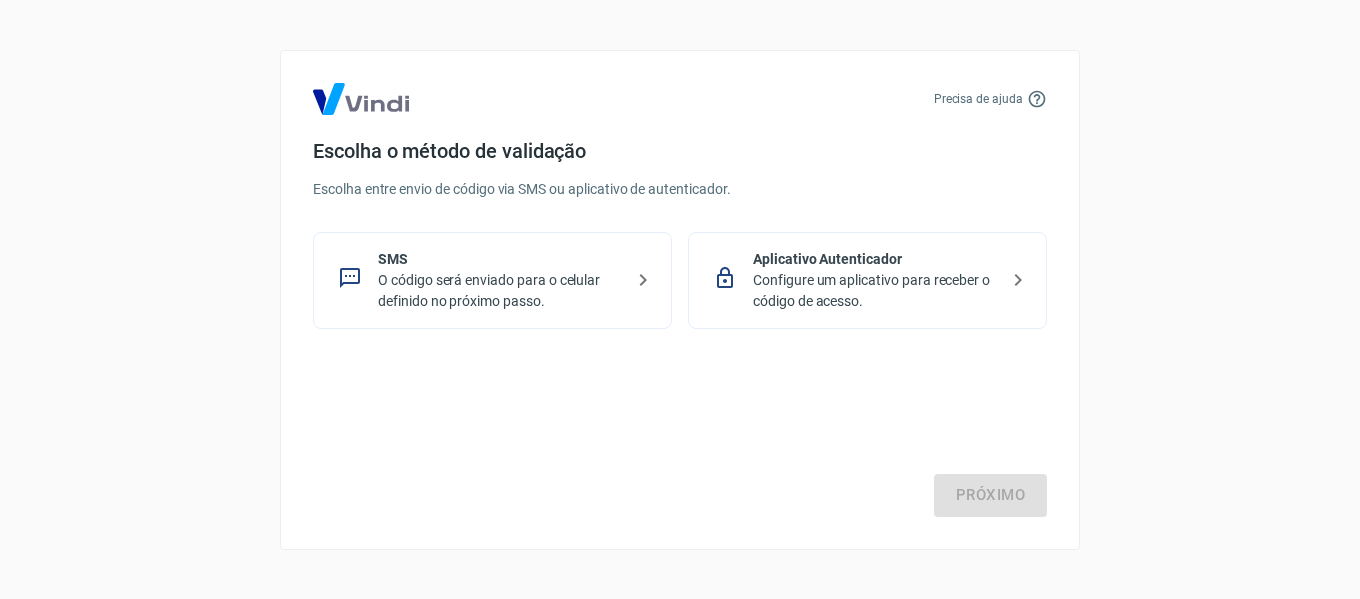 click on "O código será enviado para o celular definido no próximo passo." at bounding box center [500, 291] 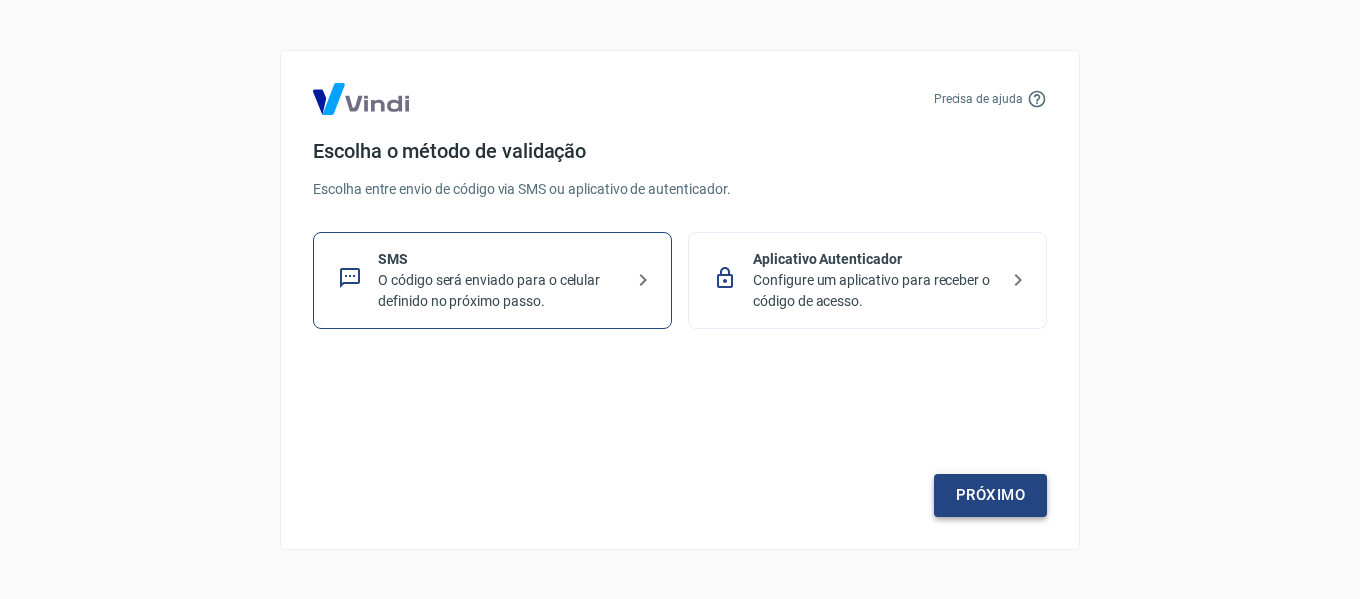 click on "Próximo" at bounding box center [990, 495] 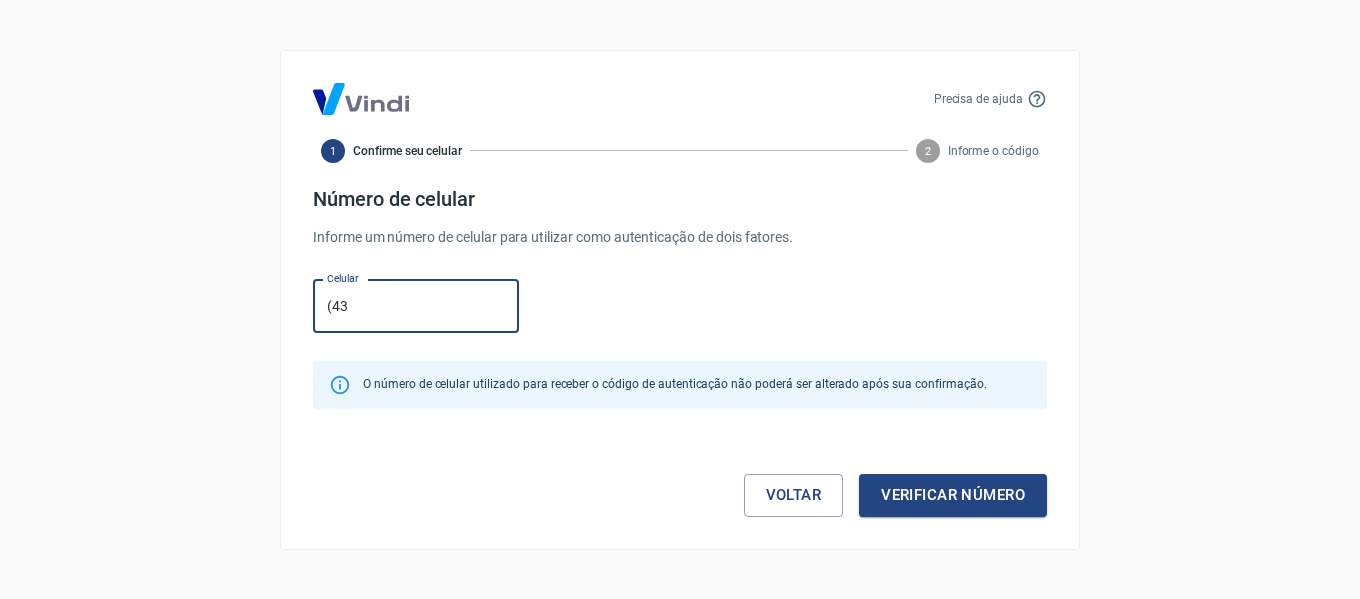 type on "(4" 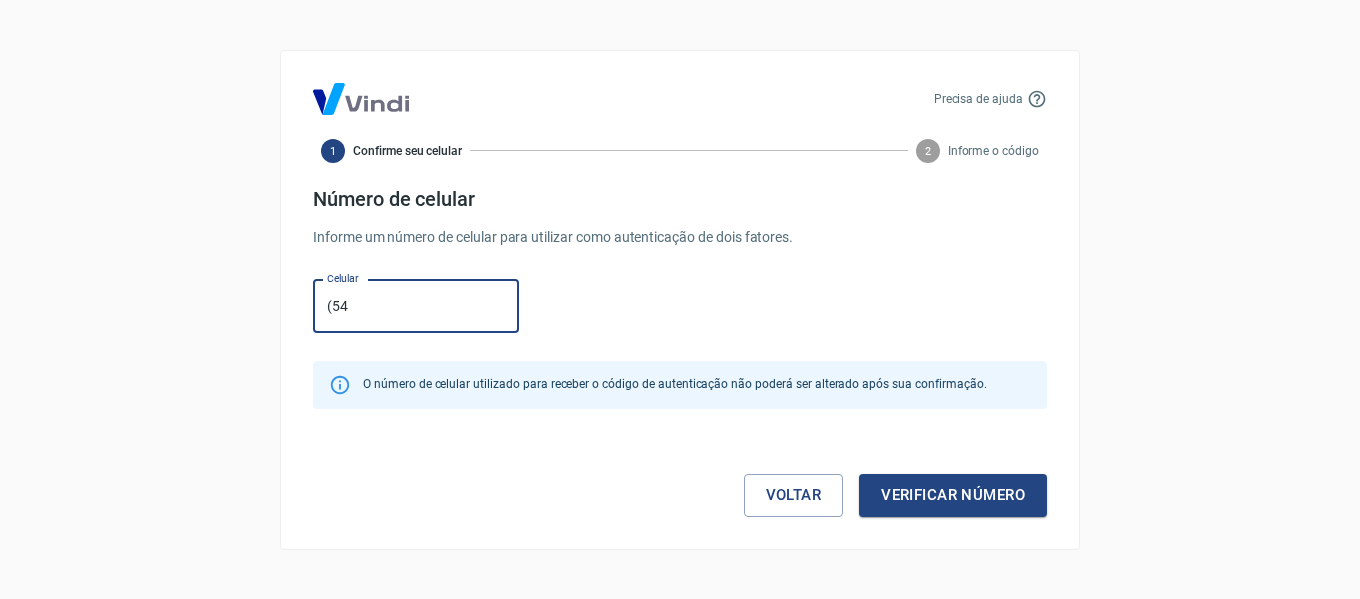 drag, startPoint x: 406, startPoint y: 291, endPoint x: 304, endPoint y: 296, distance: 102.122475 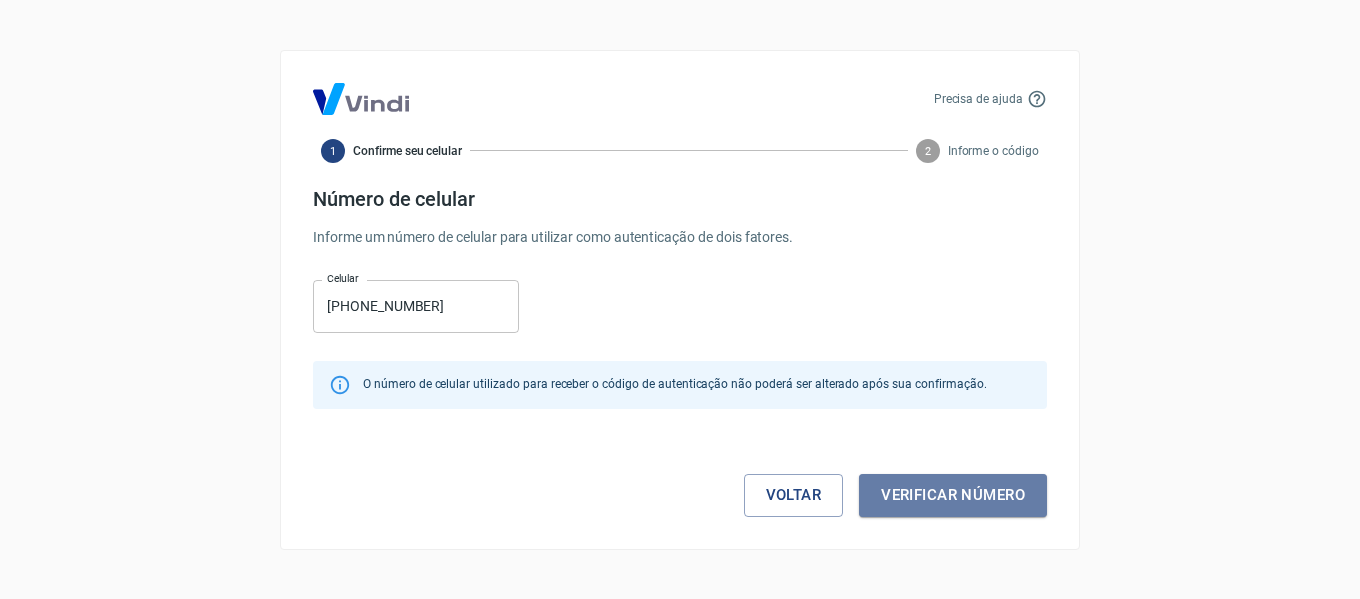 click on "Verificar número" at bounding box center [953, 495] 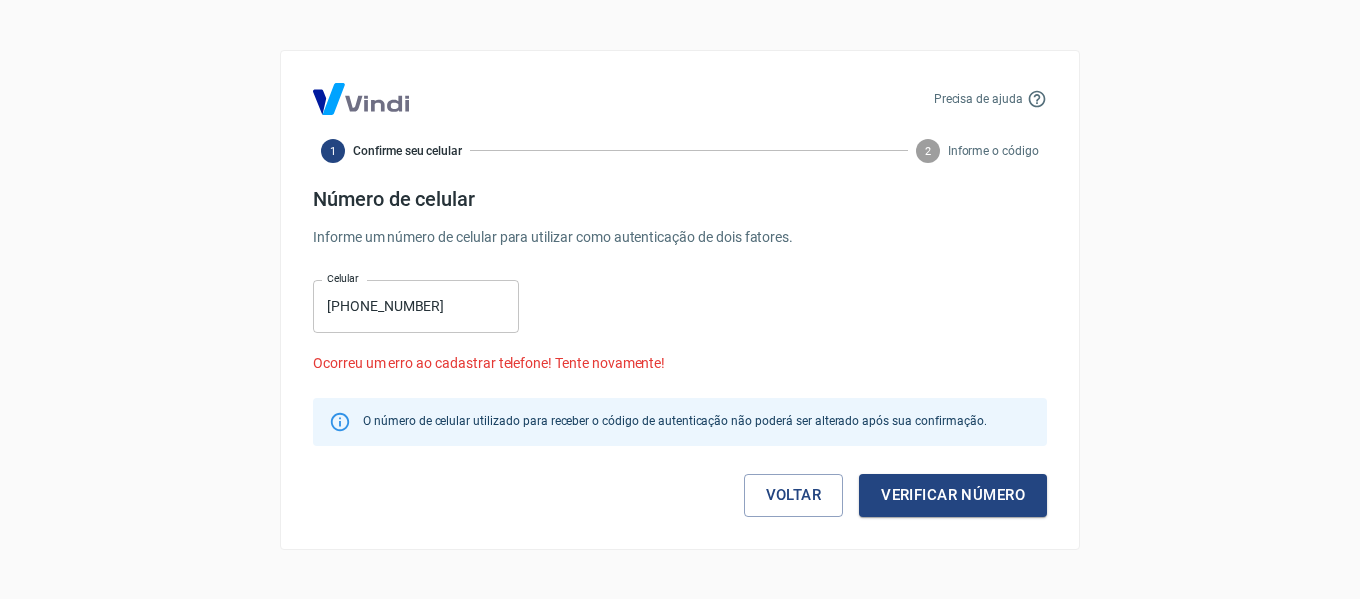 click on "[PHONE_NUMBER]" at bounding box center (416, 306) 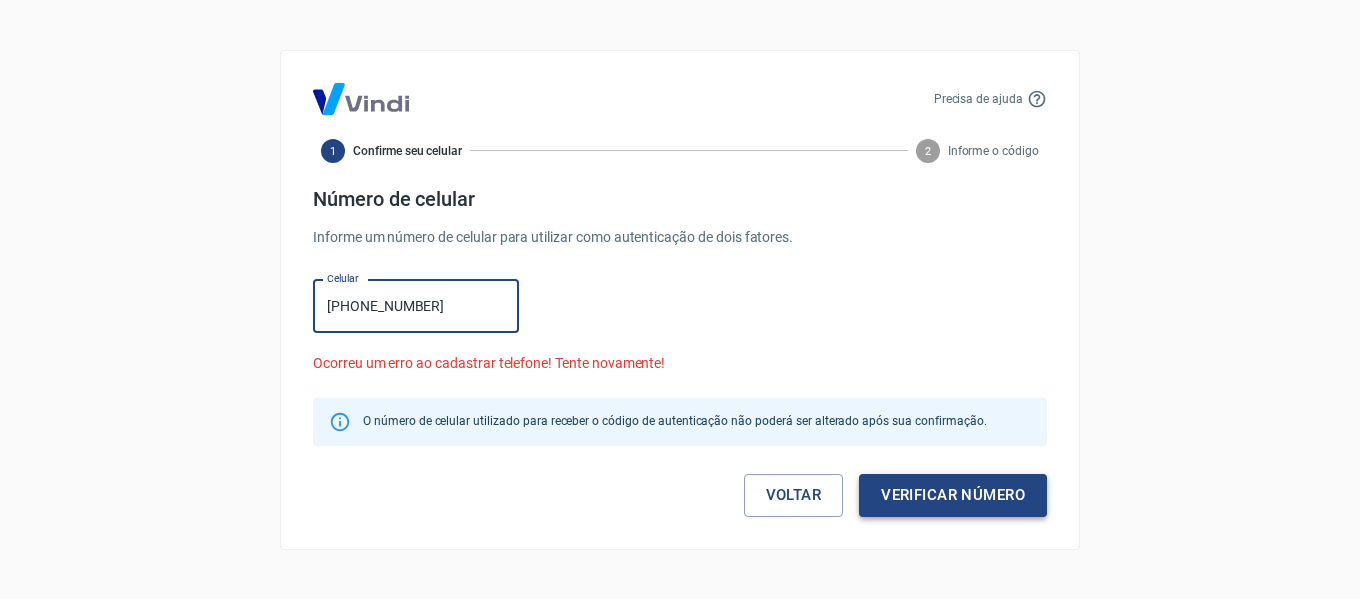 type on "[PHONE_NUMBER]" 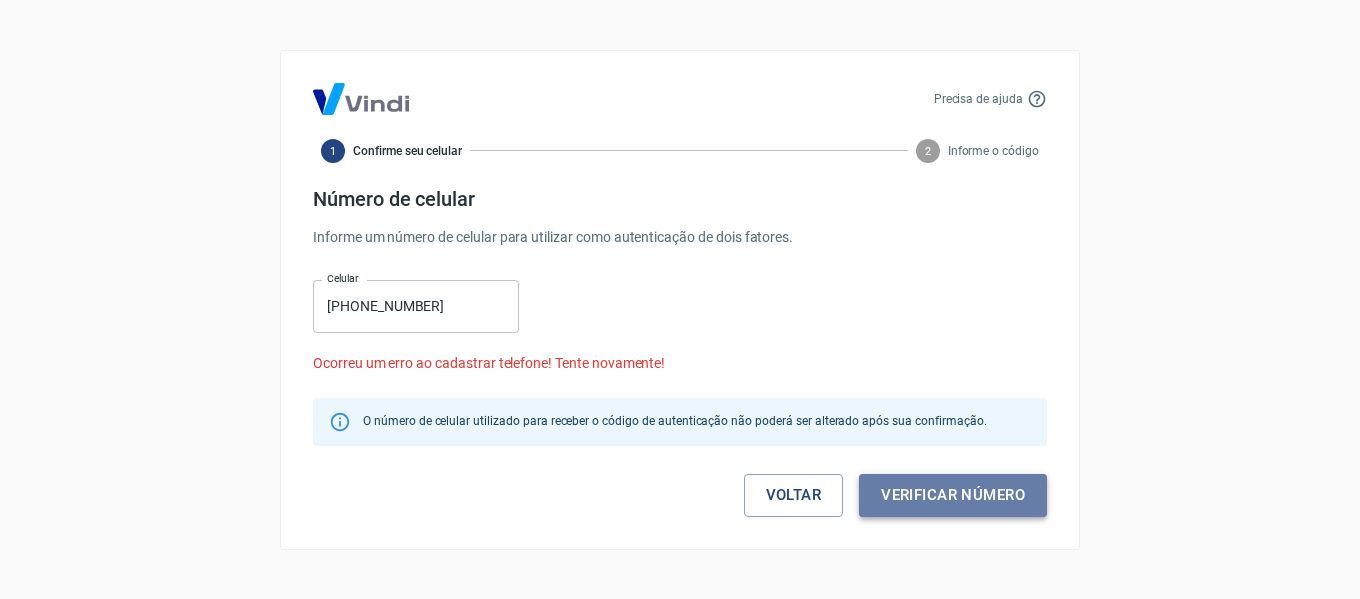 click on "Verificar número" at bounding box center [953, 495] 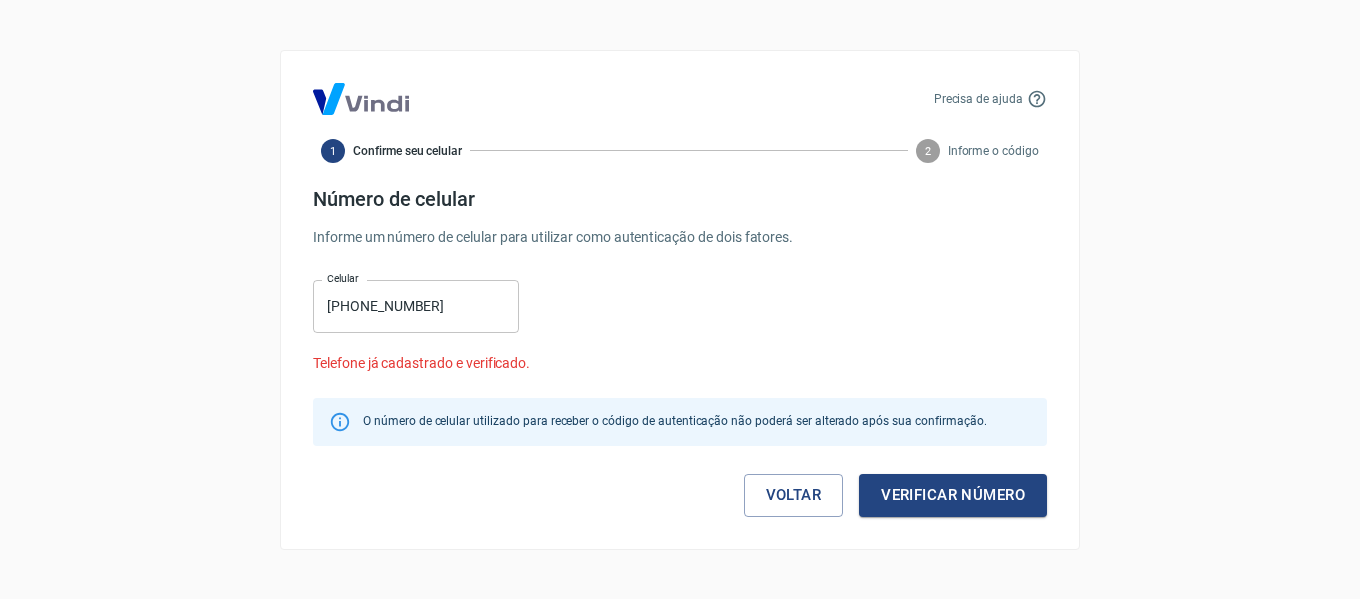drag, startPoint x: 422, startPoint y: 423, endPoint x: 449, endPoint y: 424, distance: 27.018513 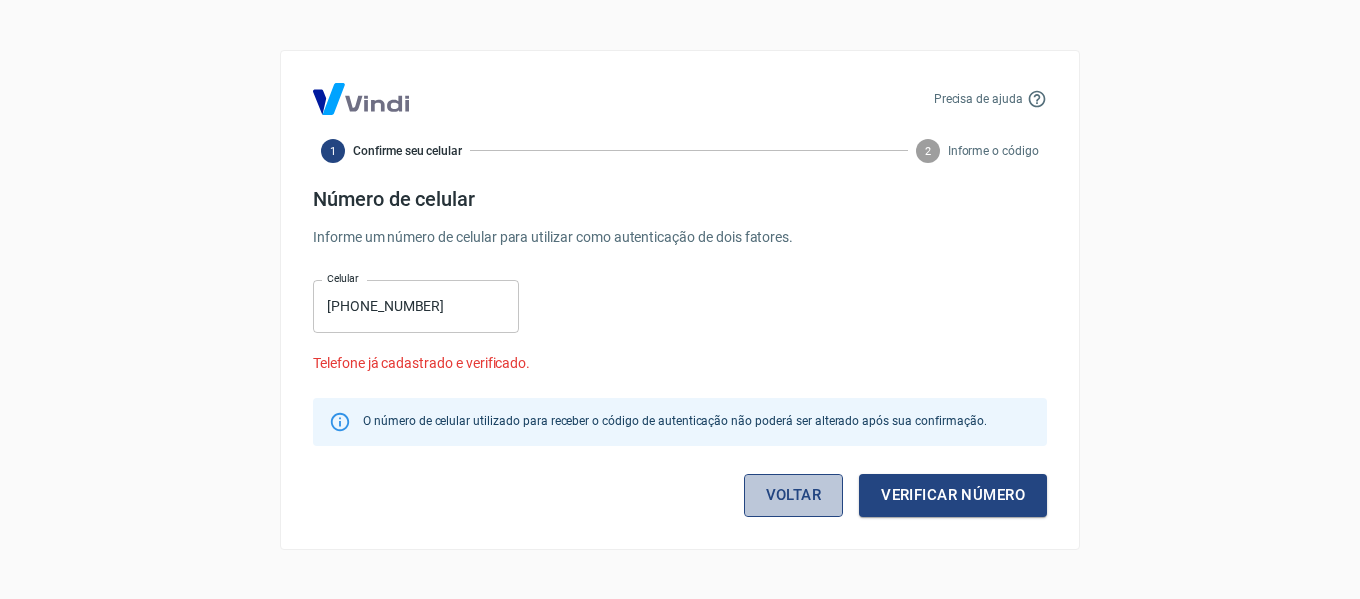 click on "Voltar" at bounding box center (794, 495) 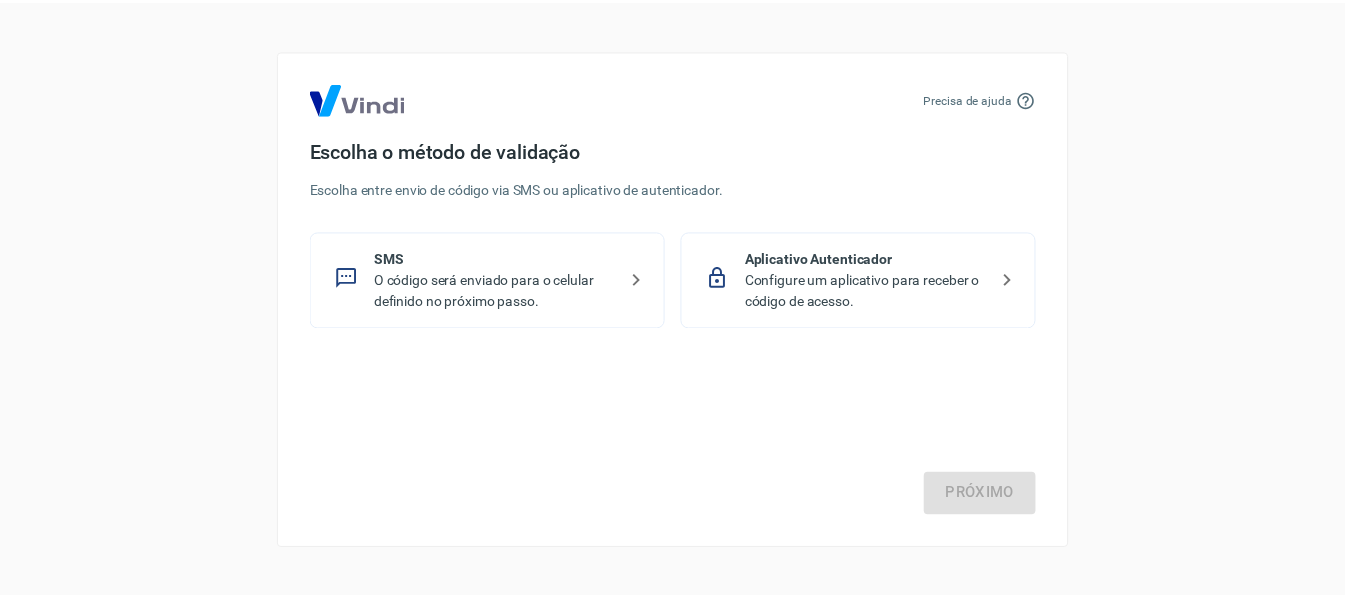 scroll, scrollTop: 0, scrollLeft: 0, axis: both 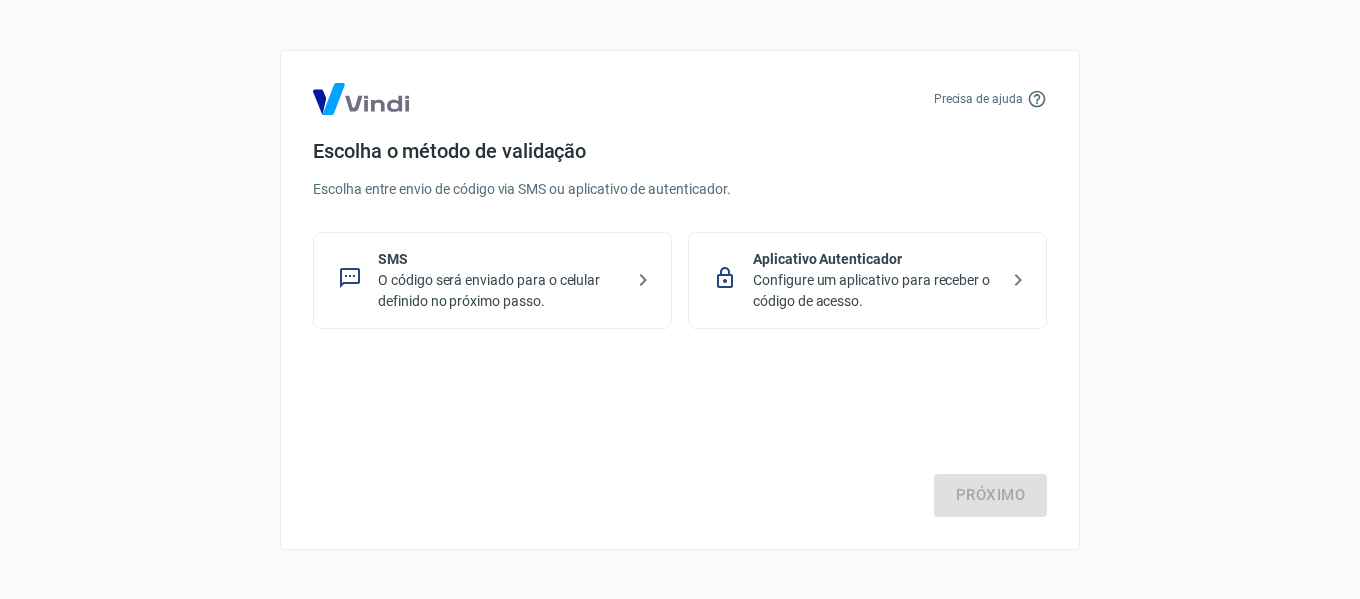 click on "O código será enviado para o celular definido no próximo passo." at bounding box center (500, 291) 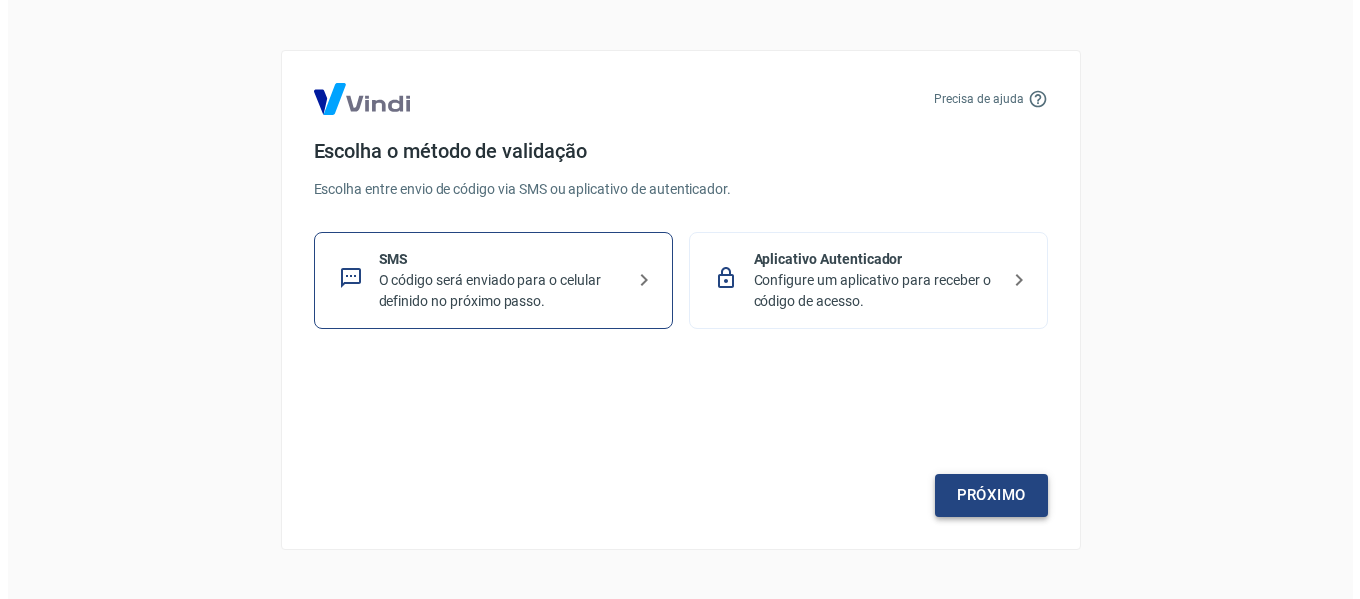 scroll, scrollTop: 0, scrollLeft: 0, axis: both 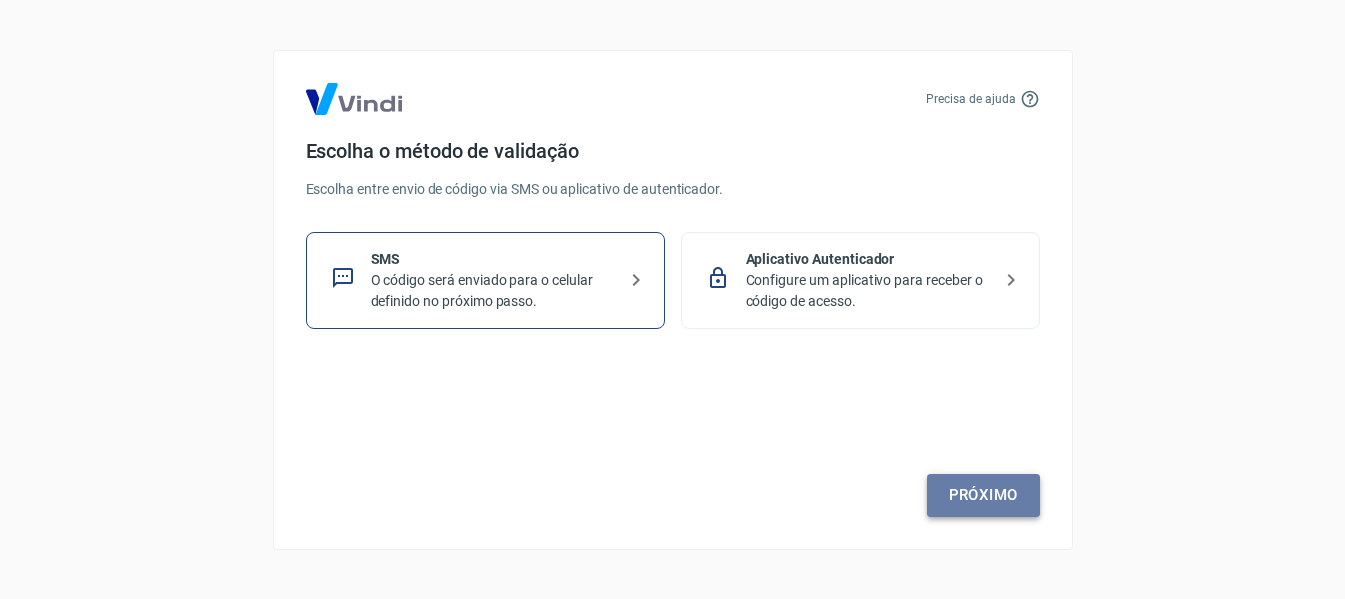 click on "Próximo" at bounding box center [983, 495] 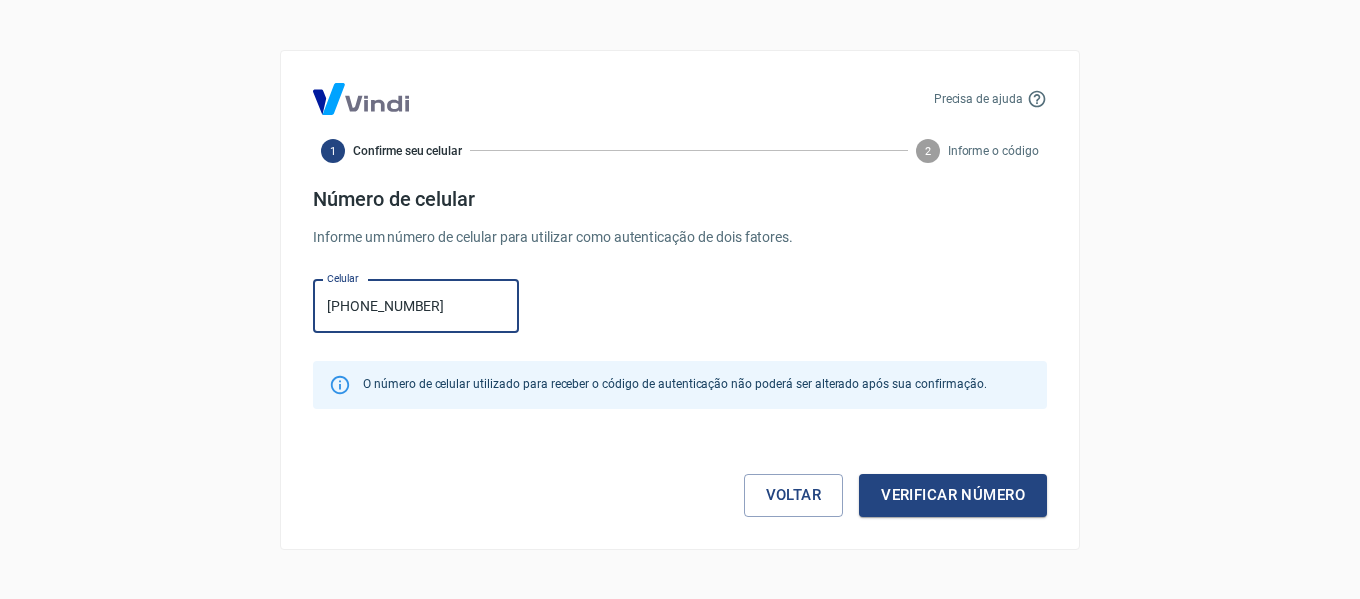 click on "[PHONE_NUMBER]" at bounding box center (416, 306) 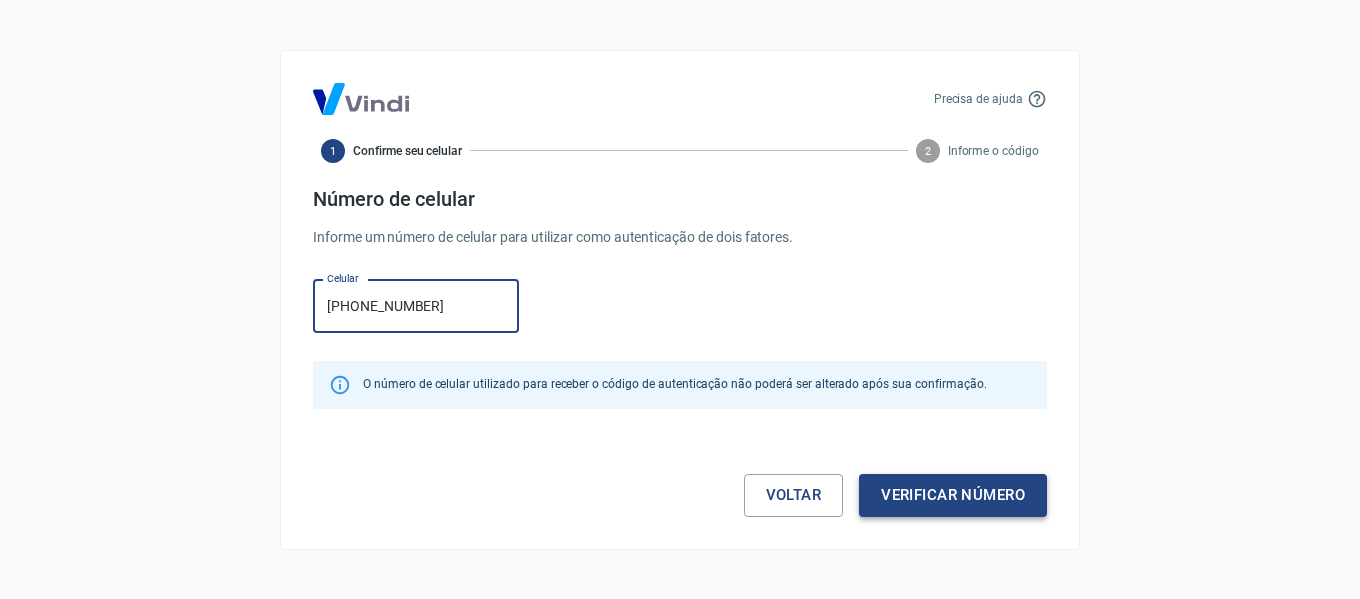 click on "Verificar número" at bounding box center (953, 495) 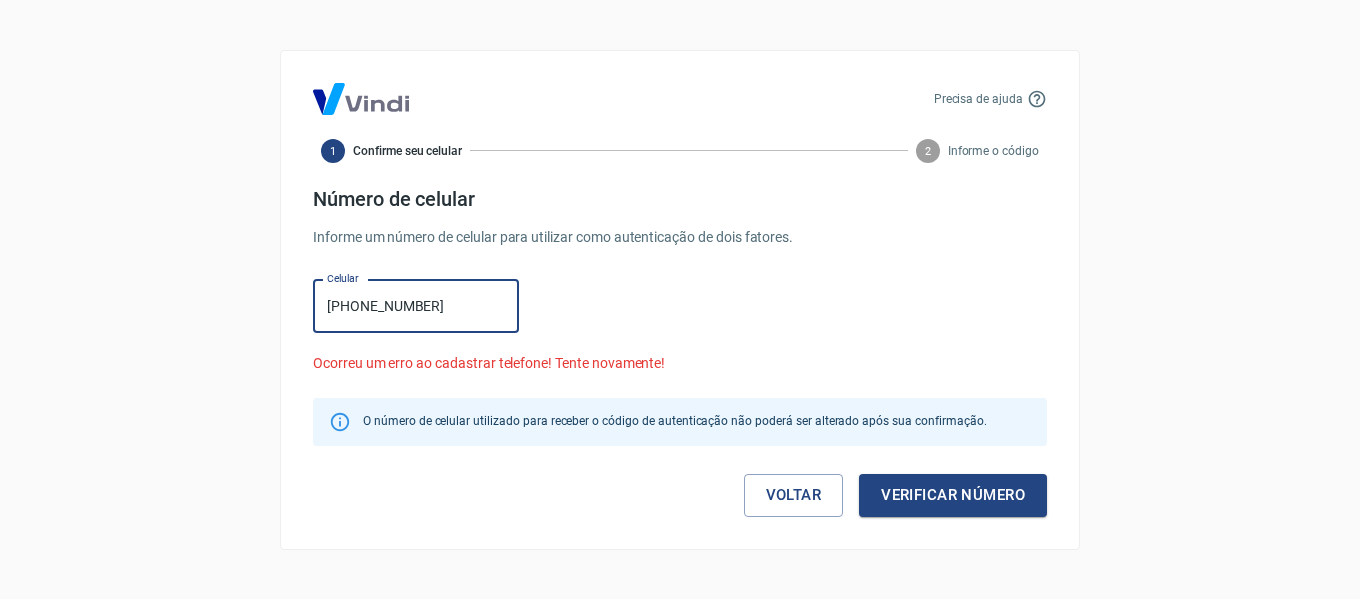 drag, startPoint x: 409, startPoint y: 320, endPoint x: 296, endPoint y: 306, distance: 113.86395 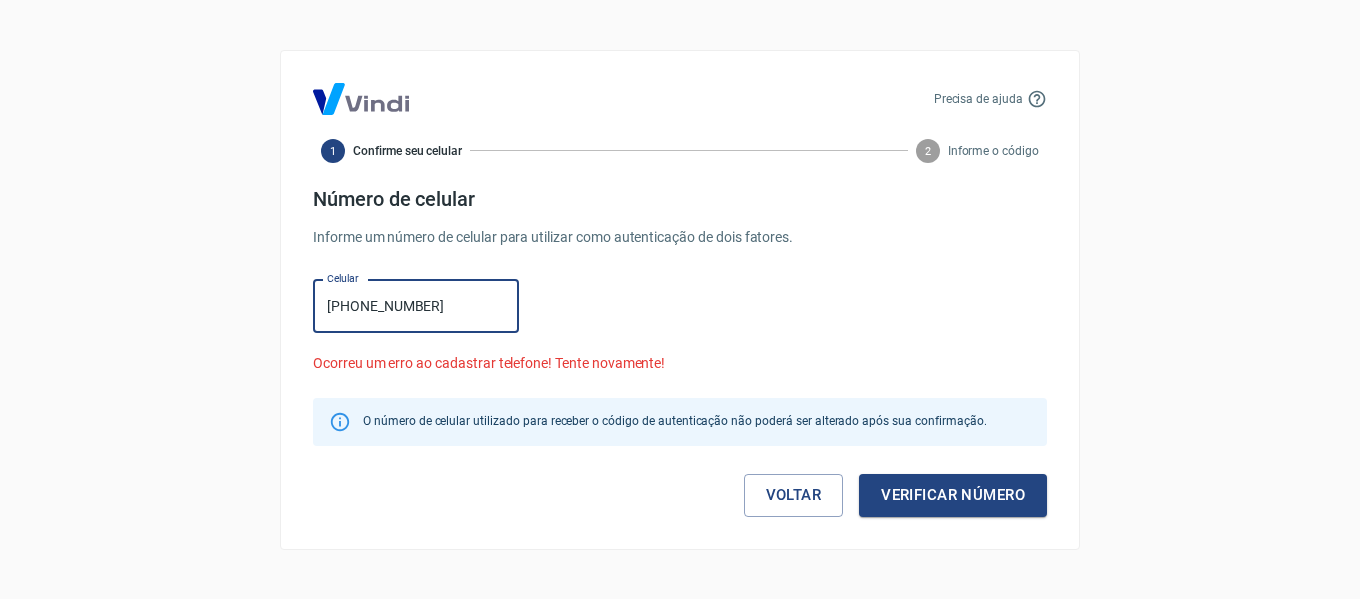 click on "Número de celular Informe um número de celular para utilizar como autenticação de dois fatores. Celular (54) 9647-2287 Celular Ocorreu um erro ao cadastrar telefone! Tente novamente! O número de celular utilizado para receber o código de autenticação não poderá ser alterado após sua confirmação. Voltar Verificar número" at bounding box center [680, 352] 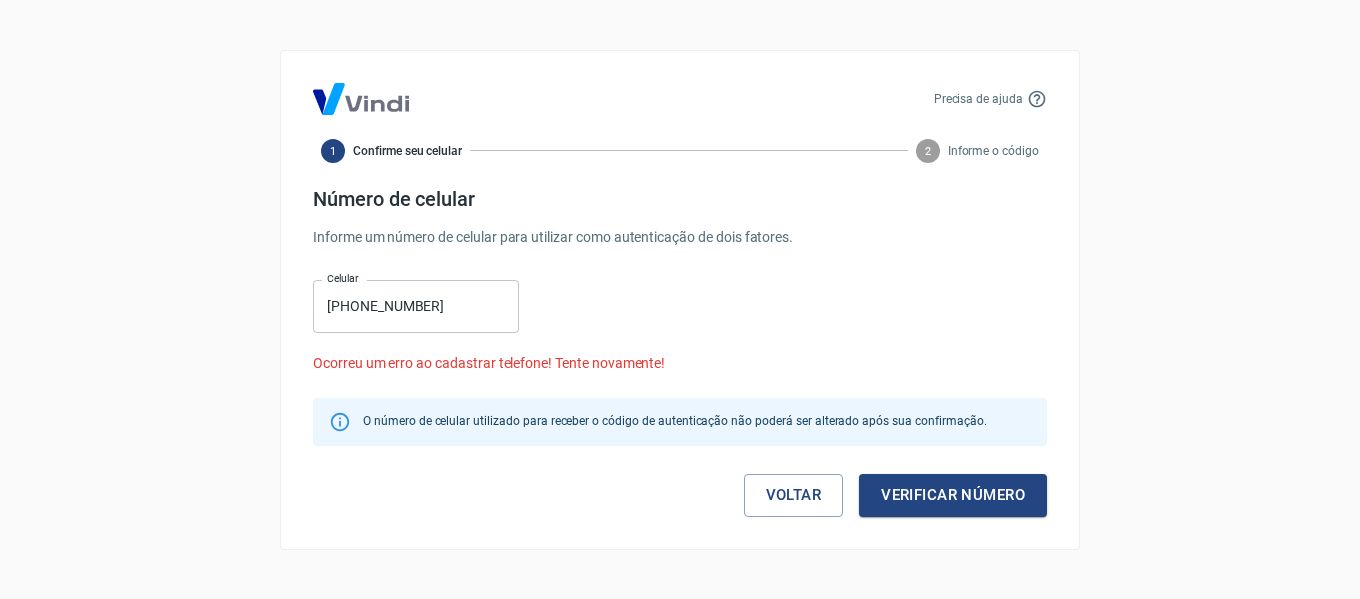 click on "Informe o código" at bounding box center (993, 151) 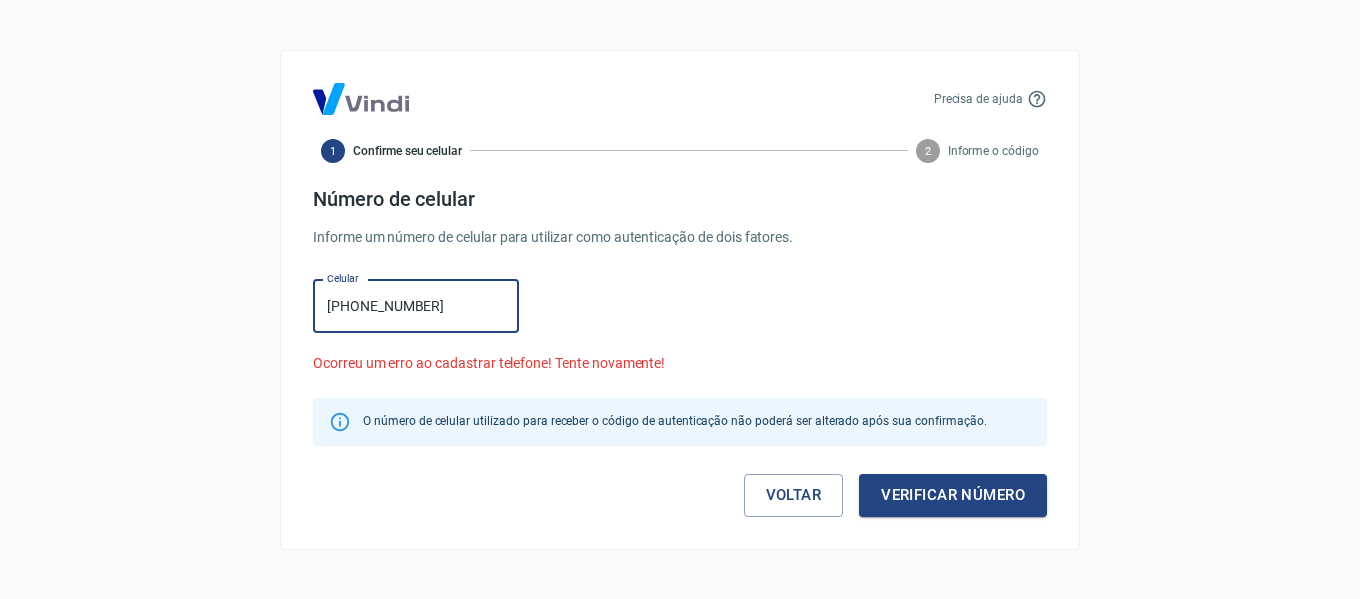 click on "[PHONE_NUMBER]" at bounding box center [416, 306] 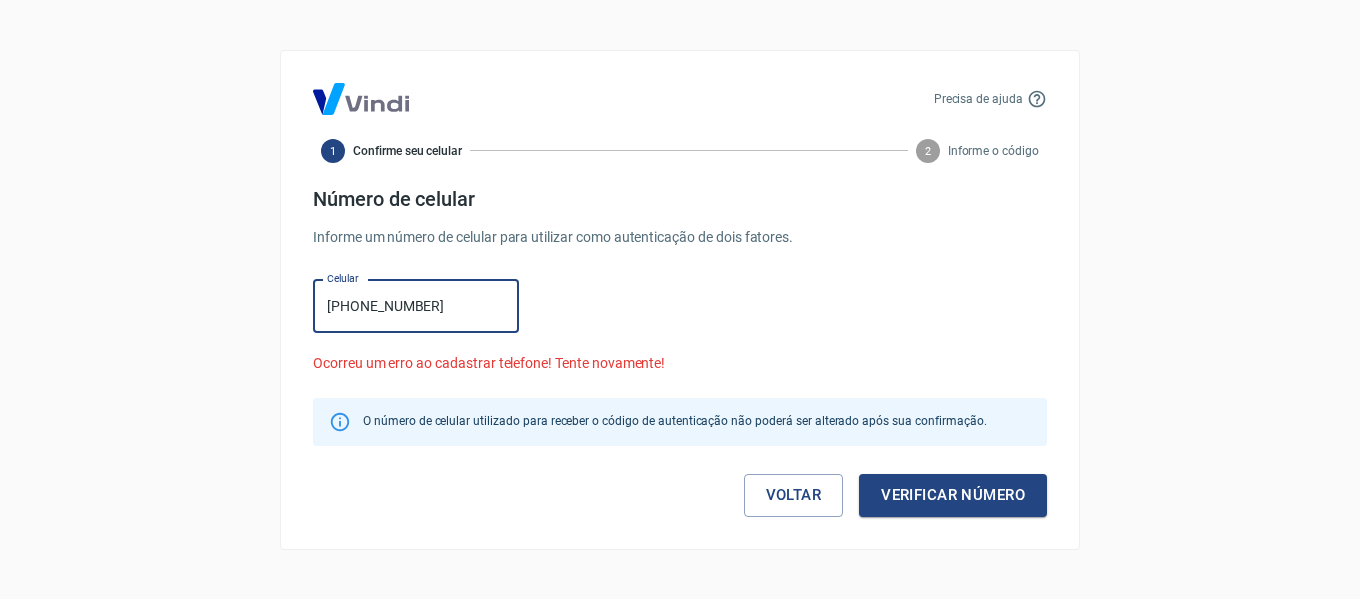 click on "[PHONE_NUMBER]" at bounding box center [416, 306] 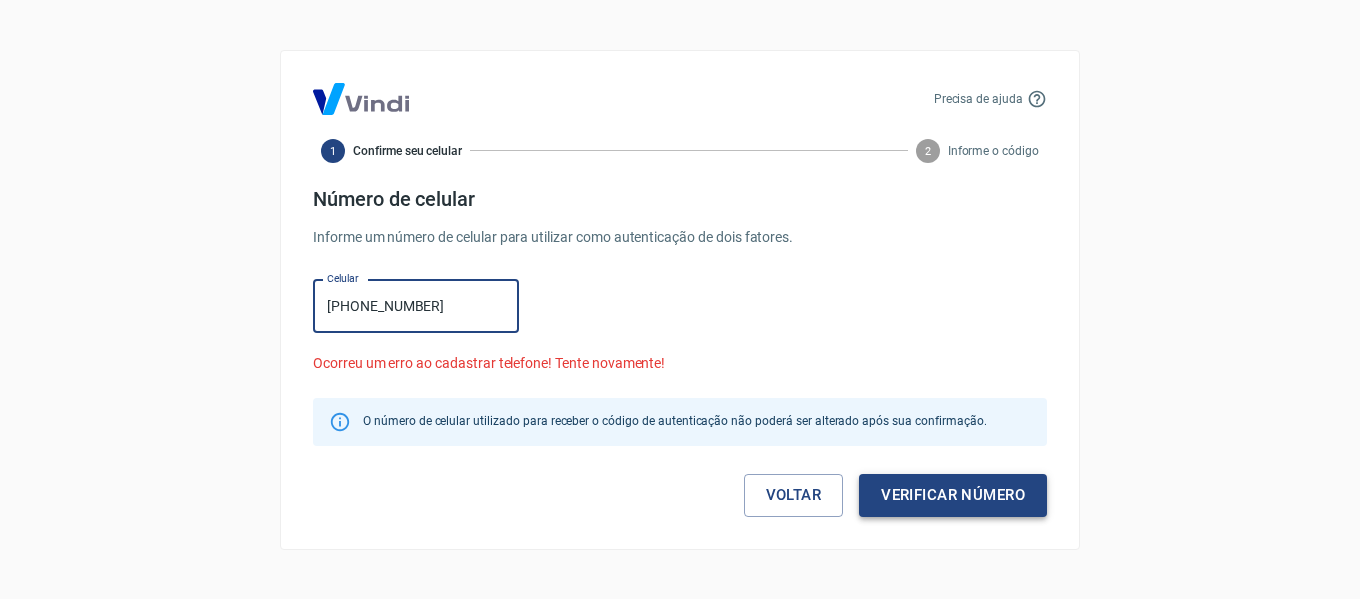 type on "[PHONE_NUMBER]" 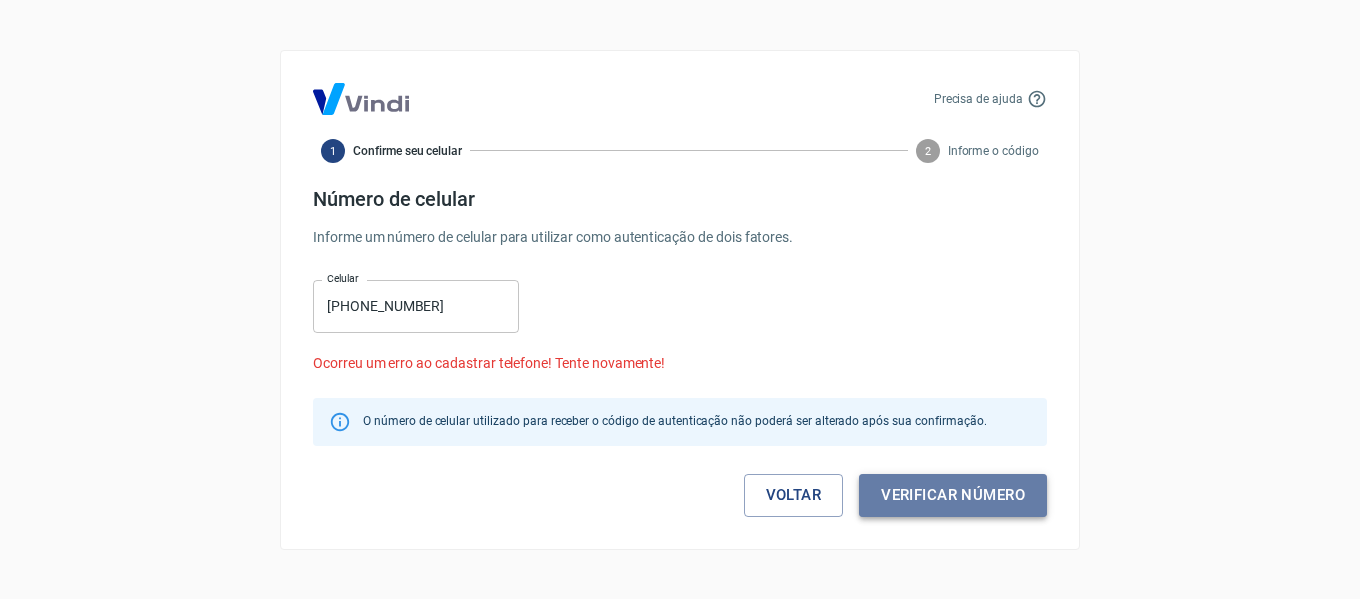 click on "Verificar número" at bounding box center (953, 495) 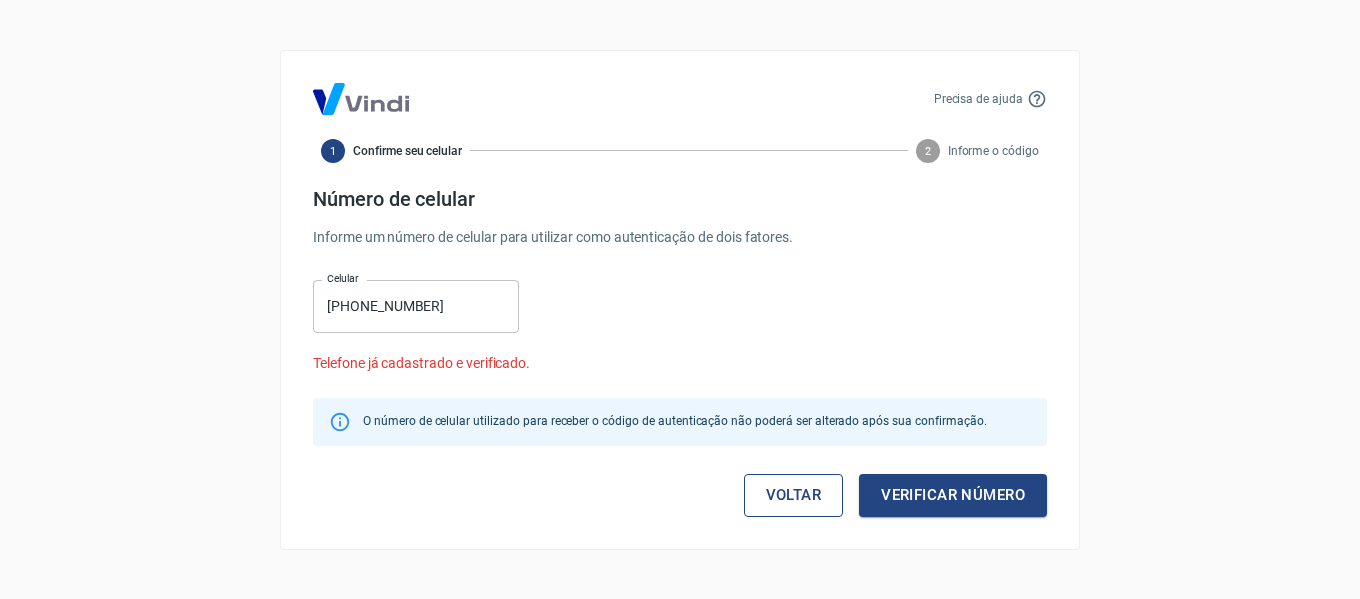 click on "Voltar" at bounding box center (794, 495) 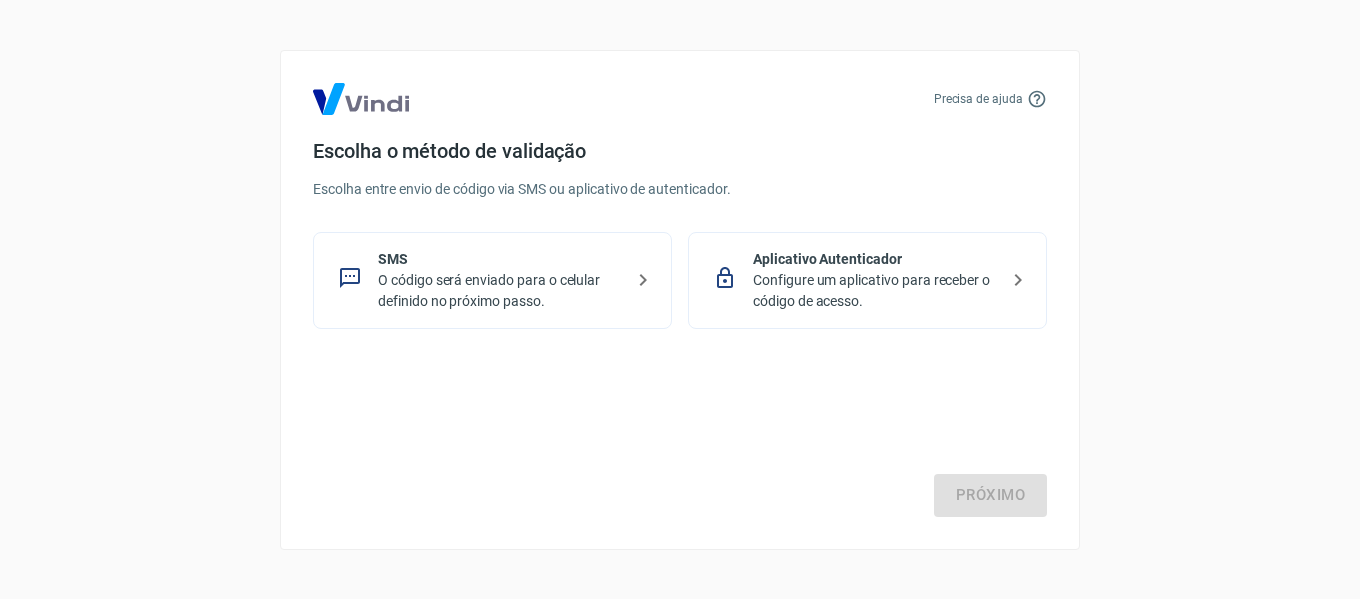 click on "Aplicativo Autenticador" at bounding box center (875, 259) 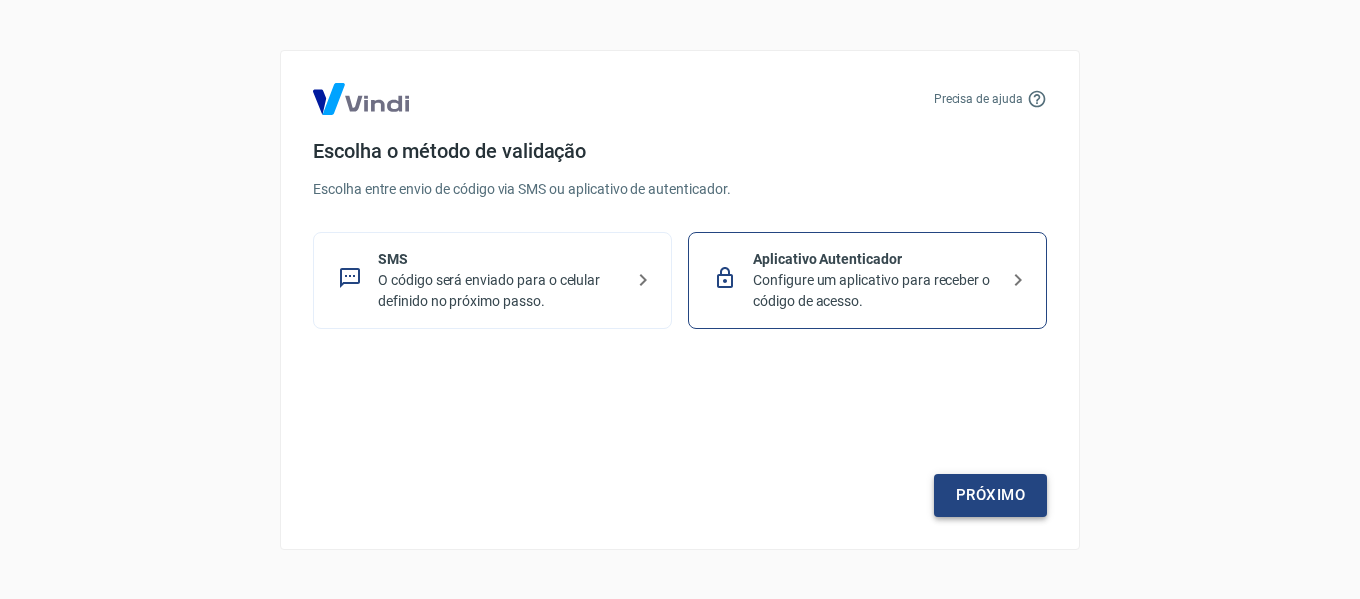 click on "Próximo" at bounding box center [990, 495] 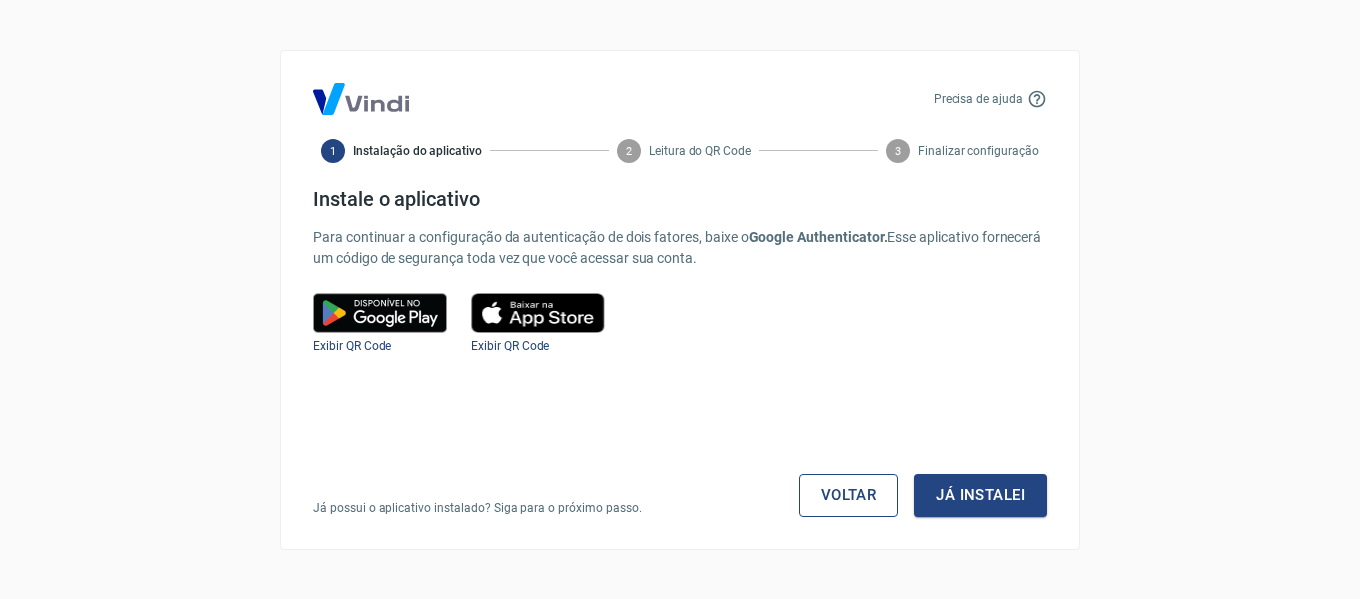 click on "Voltar" at bounding box center (849, 495) 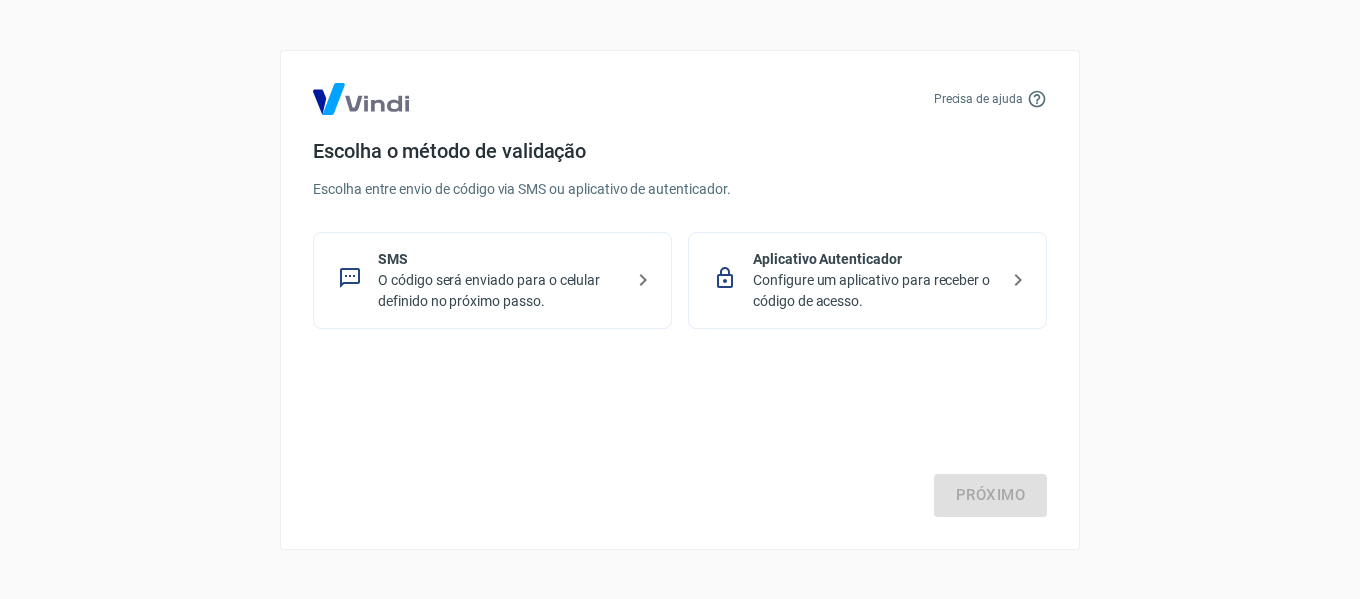 click on "O código será enviado para o celular definido no próximo passo." at bounding box center (500, 291) 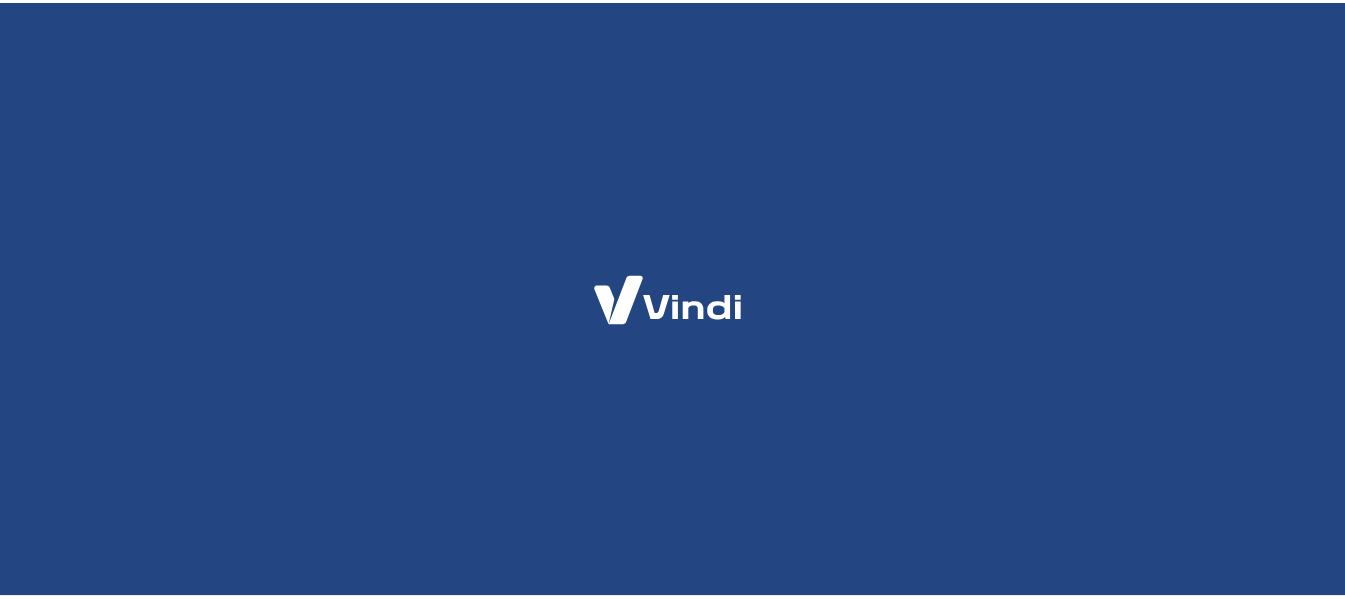 scroll, scrollTop: 0, scrollLeft: 0, axis: both 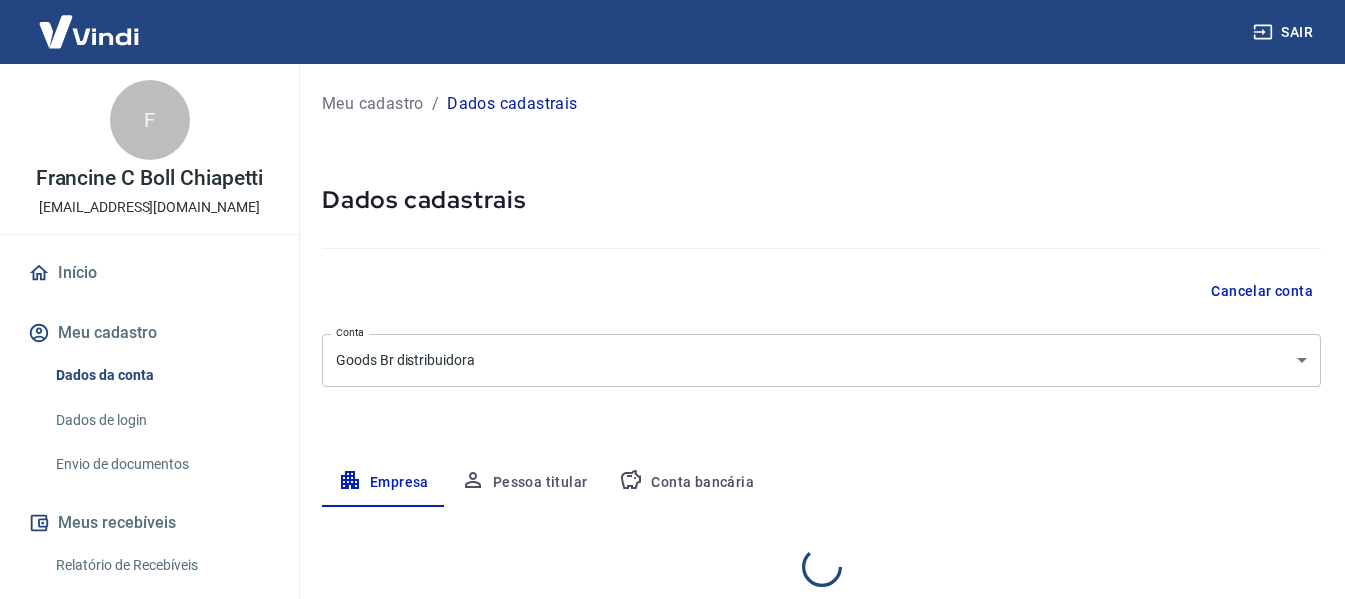 select on "RS" 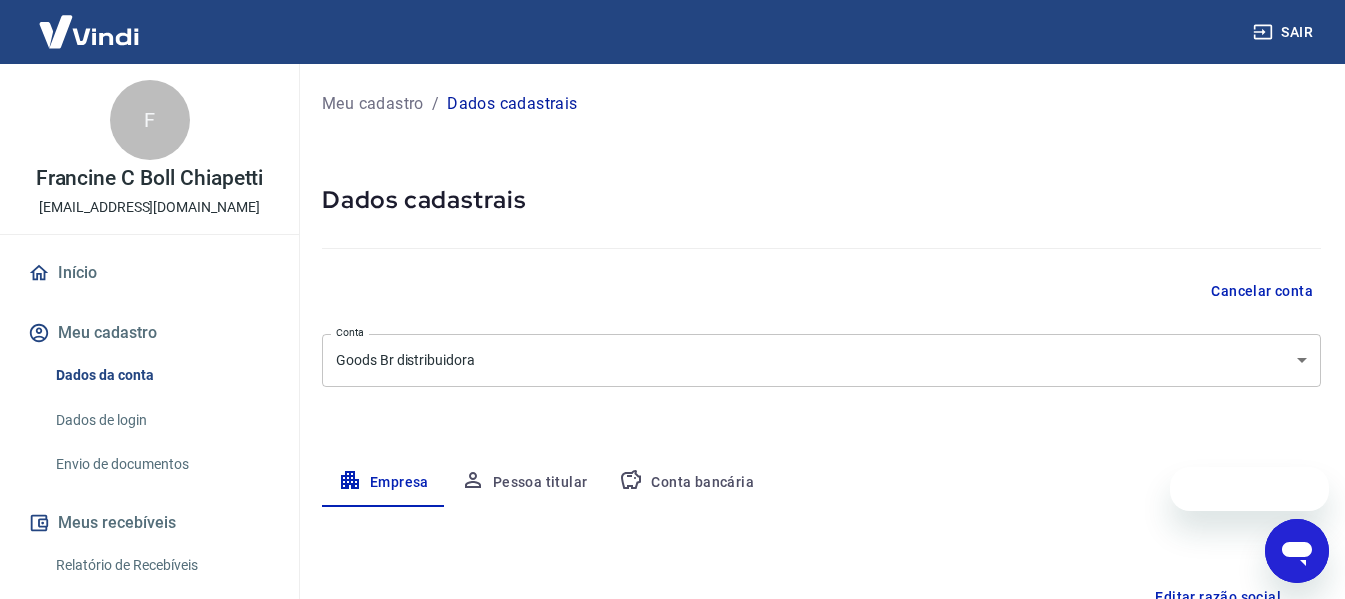 scroll, scrollTop: 0, scrollLeft: 0, axis: both 